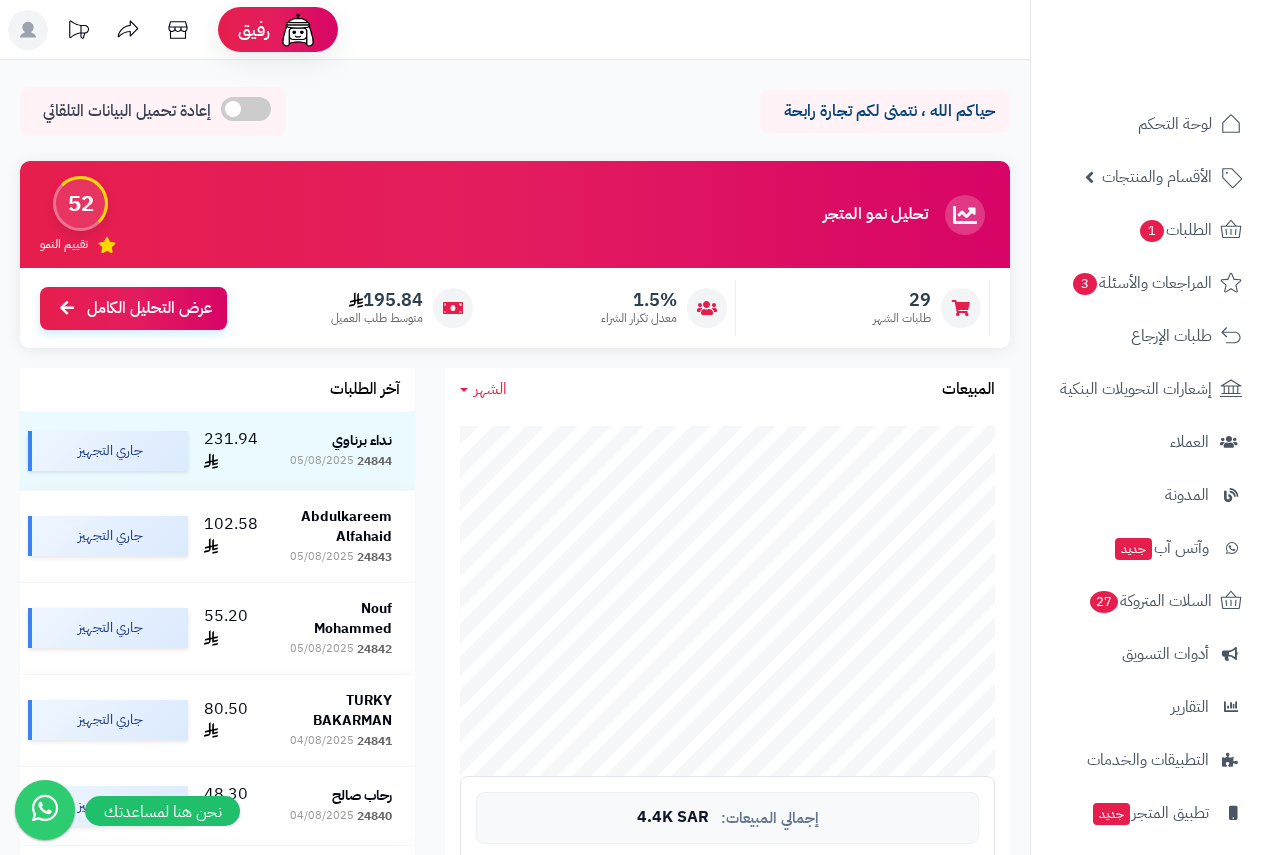 scroll, scrollTop: 0, scrollLeft: 0, axis: both 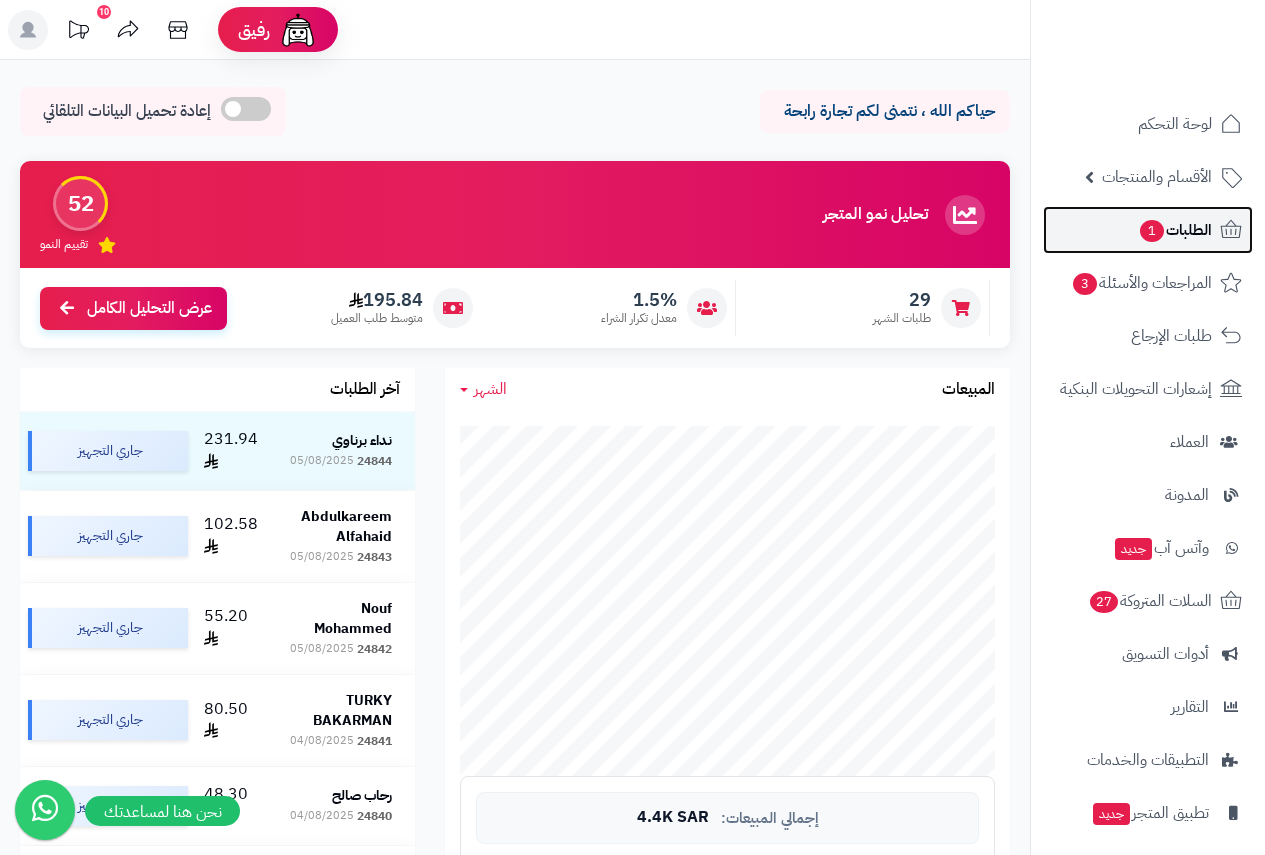 click on "الطلبات  1" at bounding box center [1175, 230] 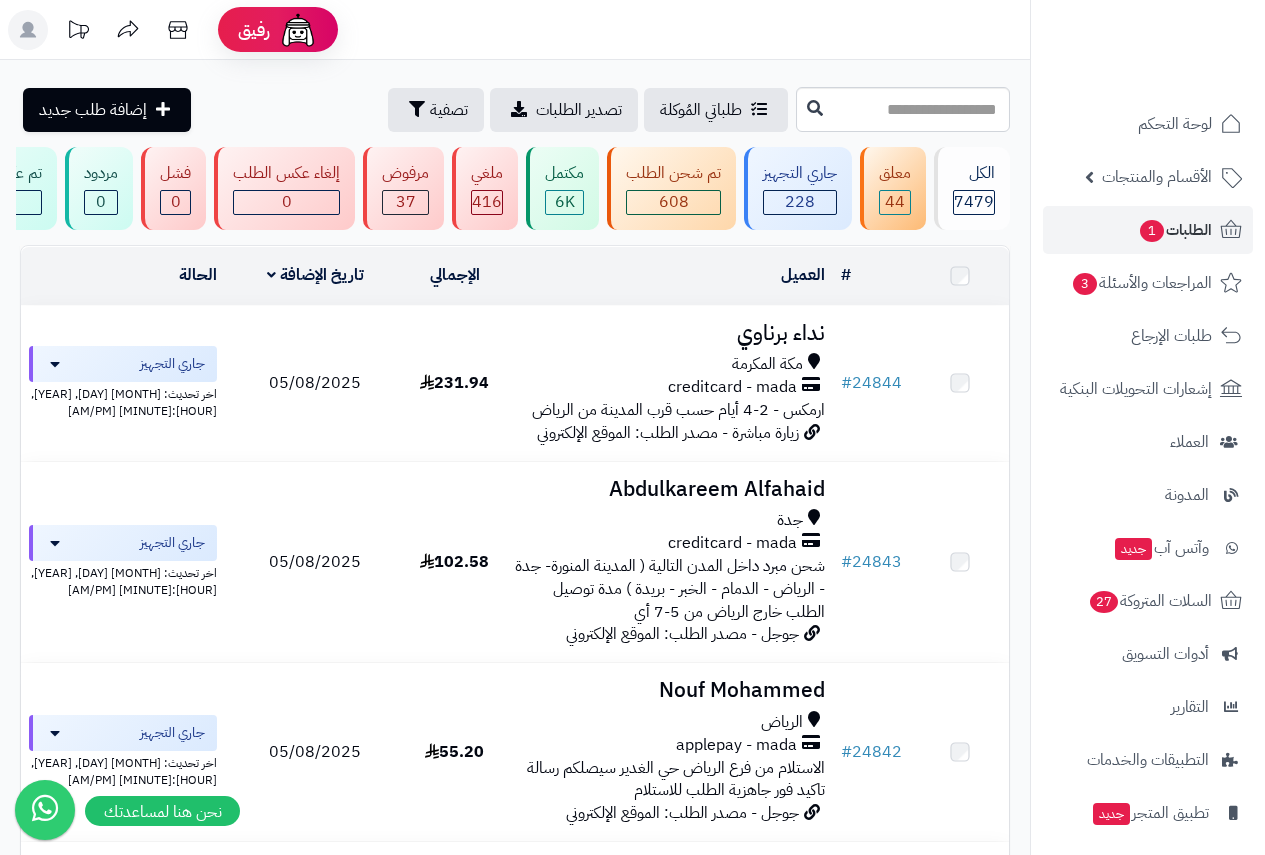 scroll, scrollTop: 0, scrollLeft: 0, axis: both 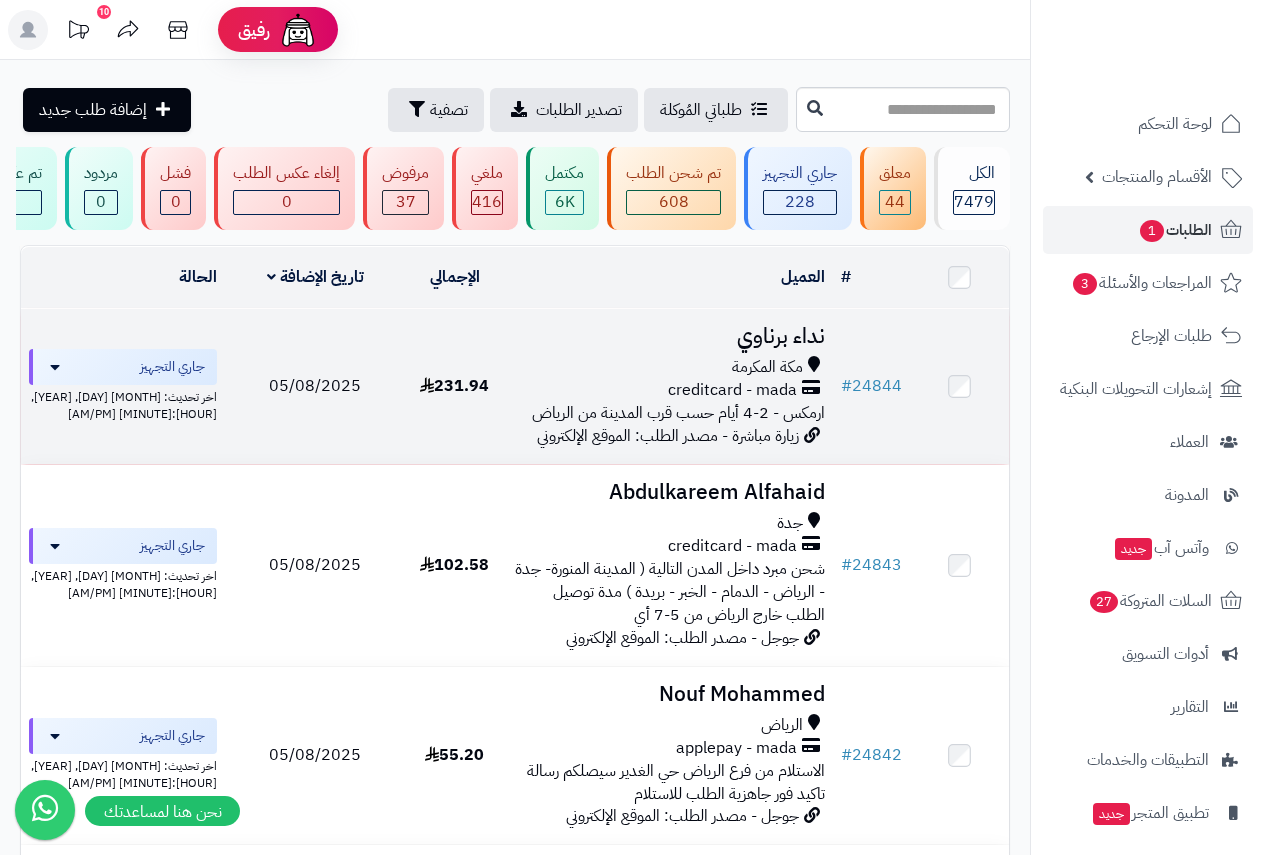 click on "مكة المكرمة" at bounding box center (767, 367) 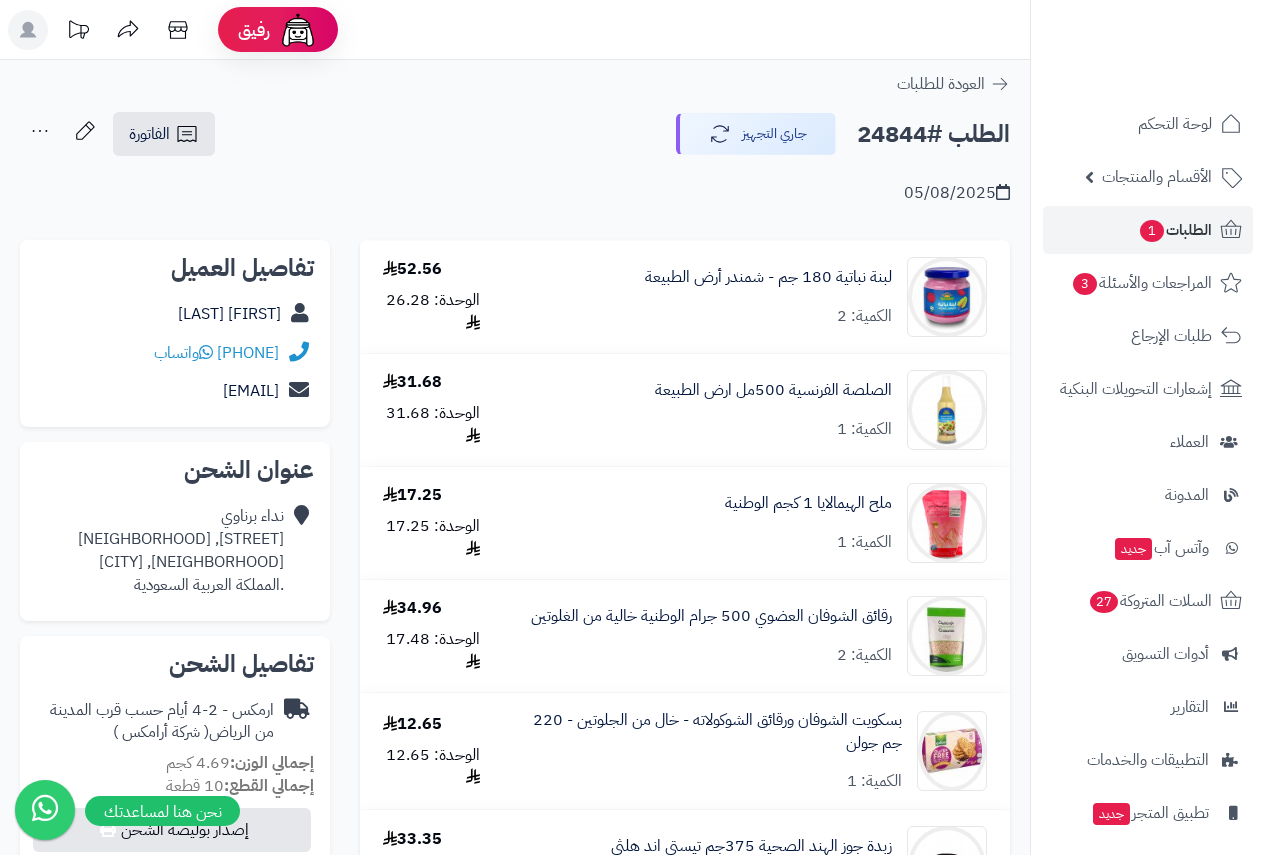 scroll, scrollTop: 0, scrollLeft: 0, axis: both 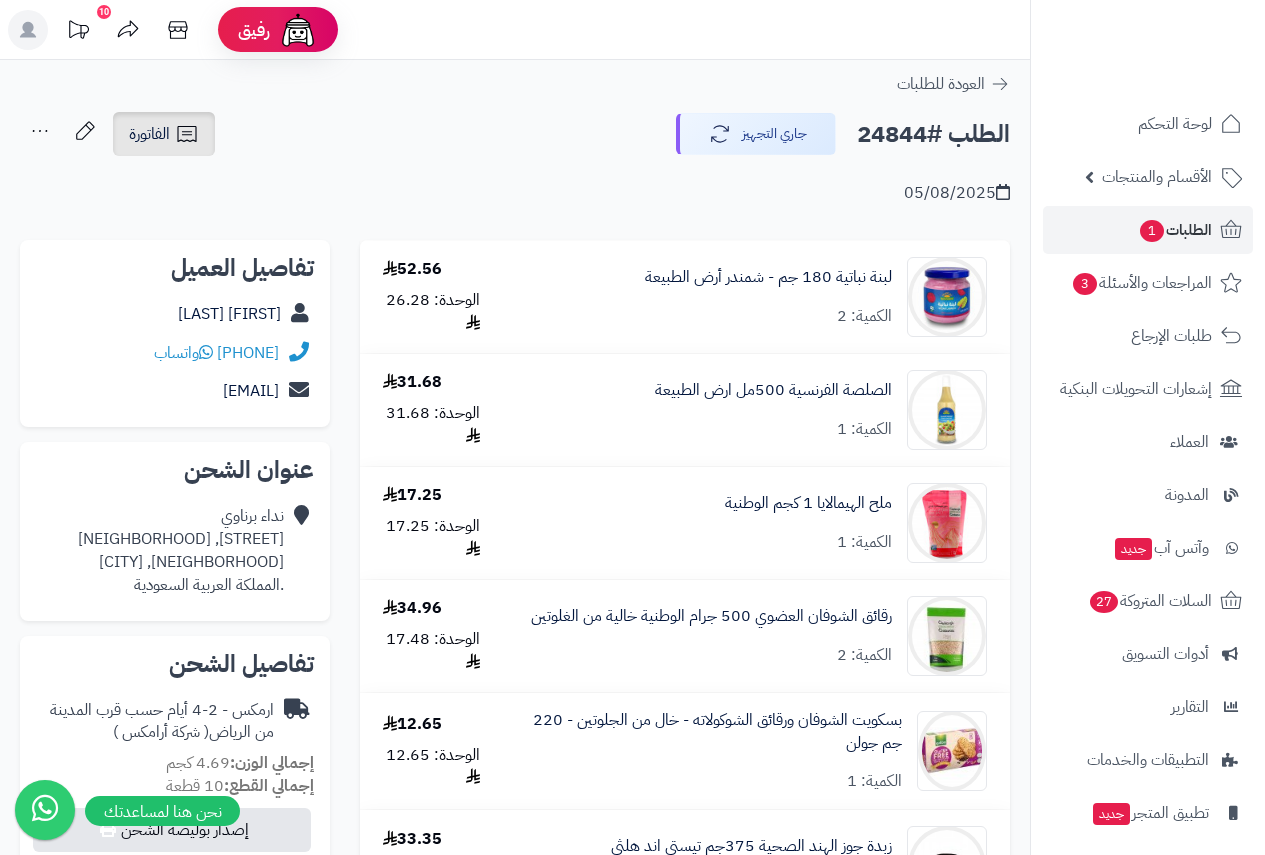 click on "الفاتورة" at bounding box center (149, 134) 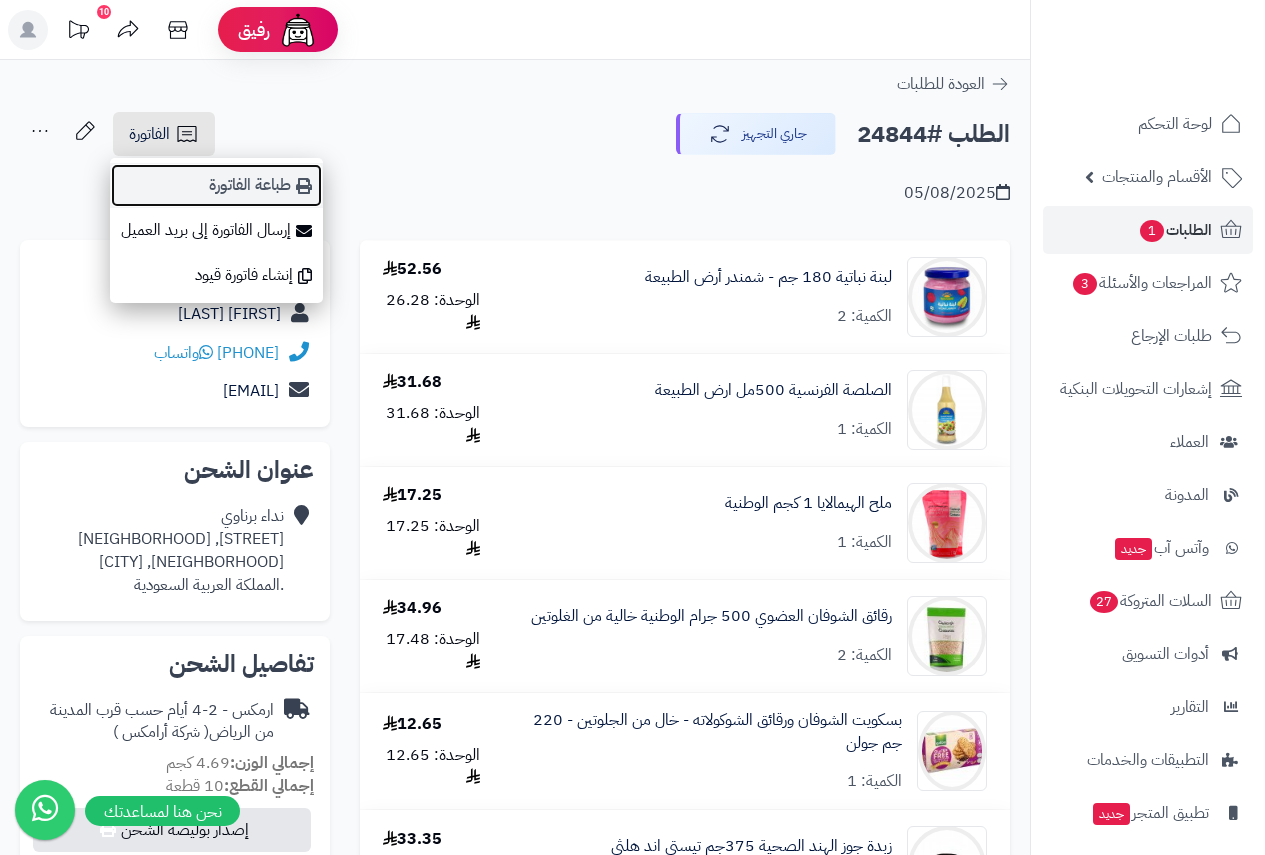 click on "طباعة الفاتورة" at bounding box center [216, 185] 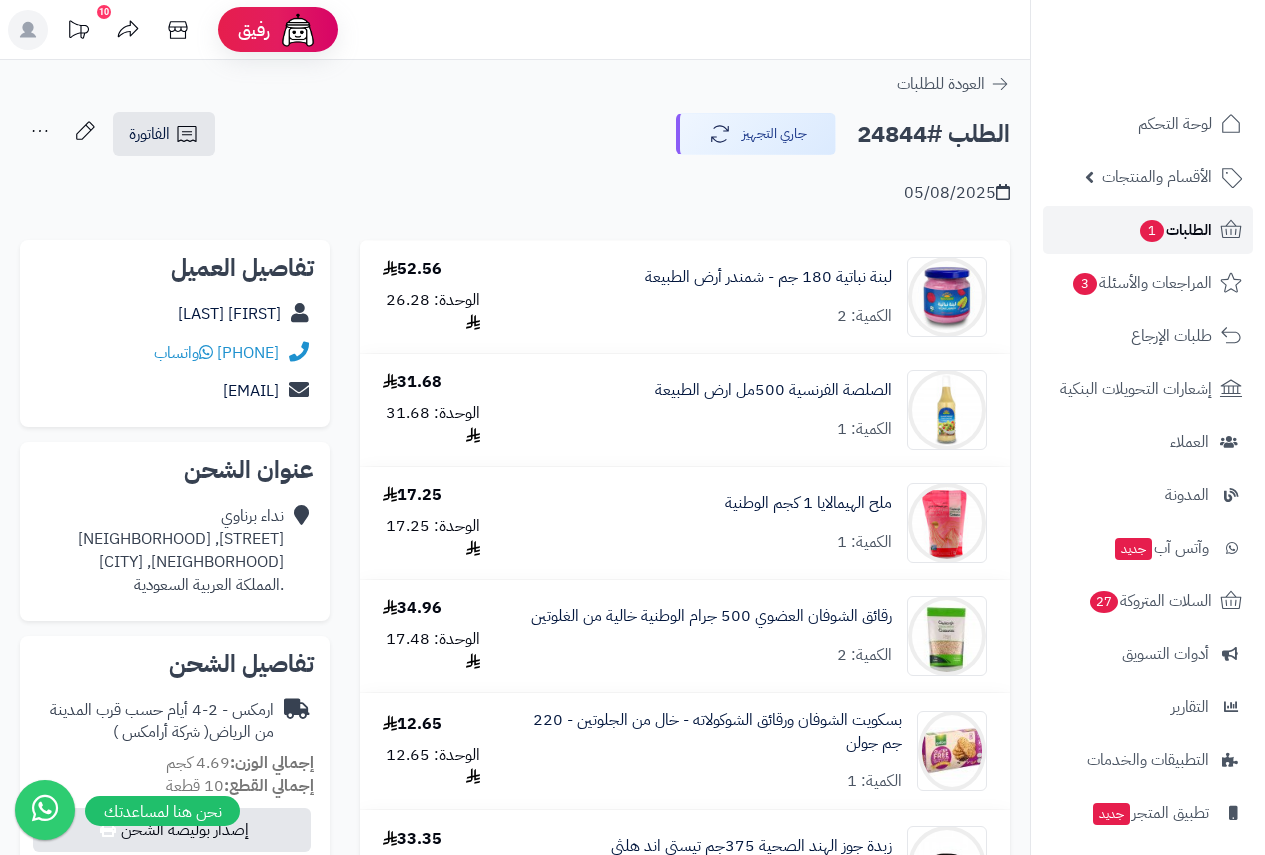 click on "الطلبات  1" at bounding box center (1175, 230) 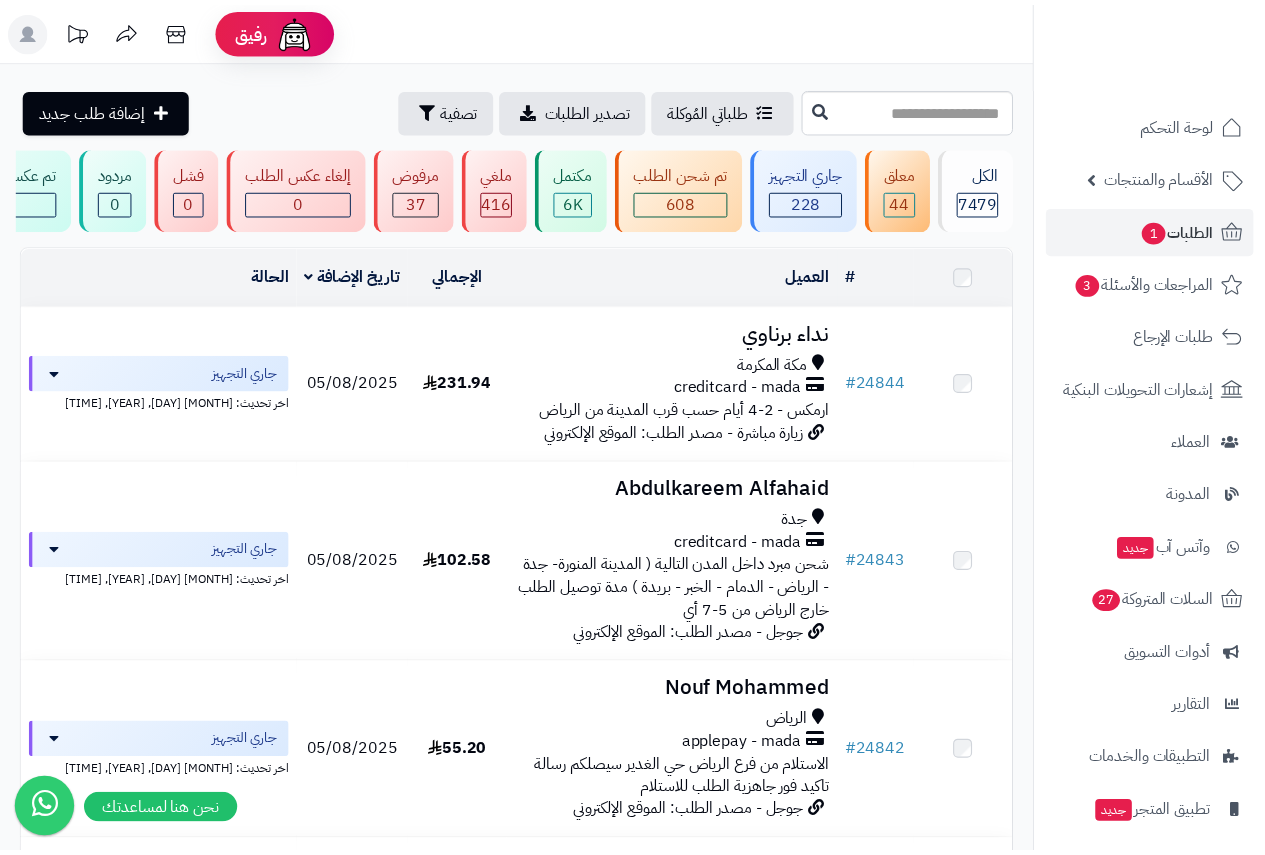 scroll, scrollTop: 0, scrollLeft: 0, axis: both 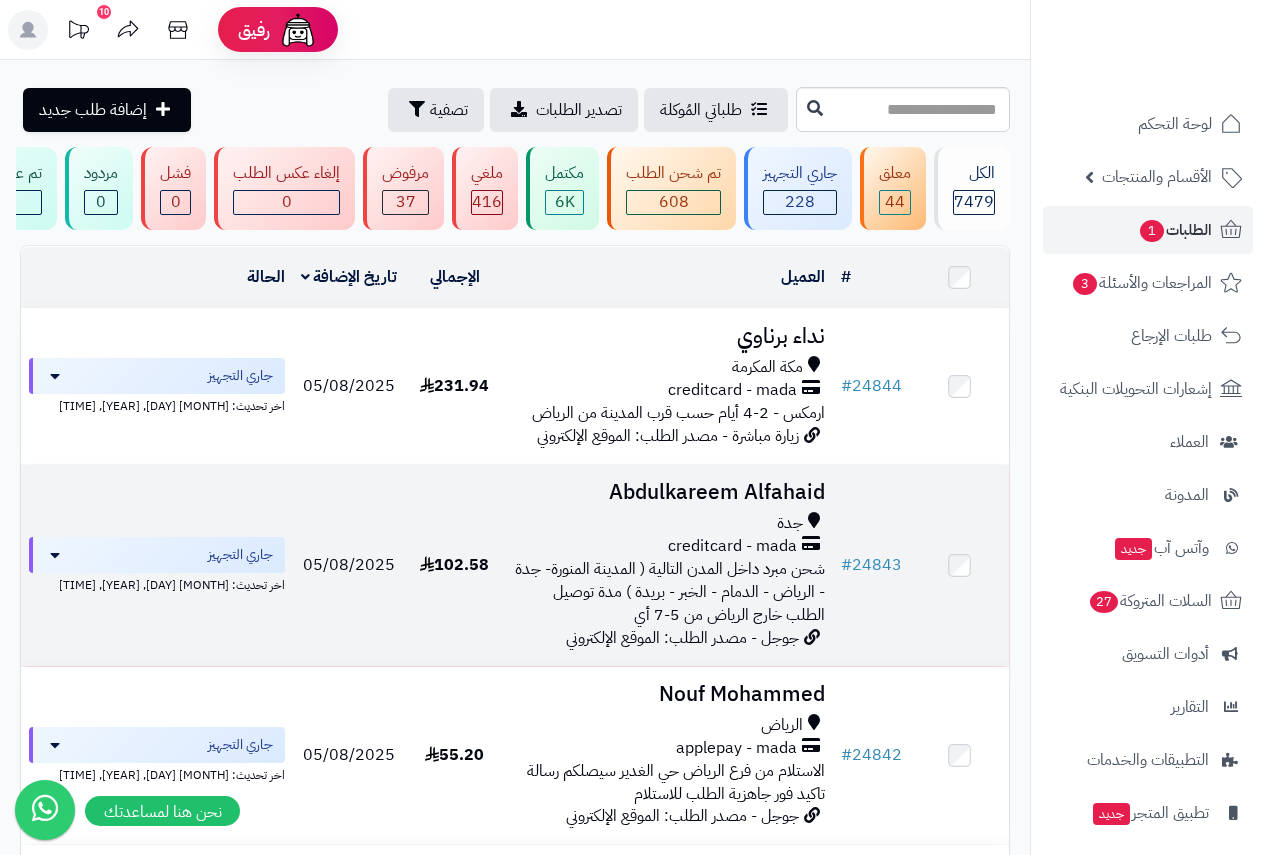 click on "Abdulkareem Alfahaid" at bounding box center (668, 492) 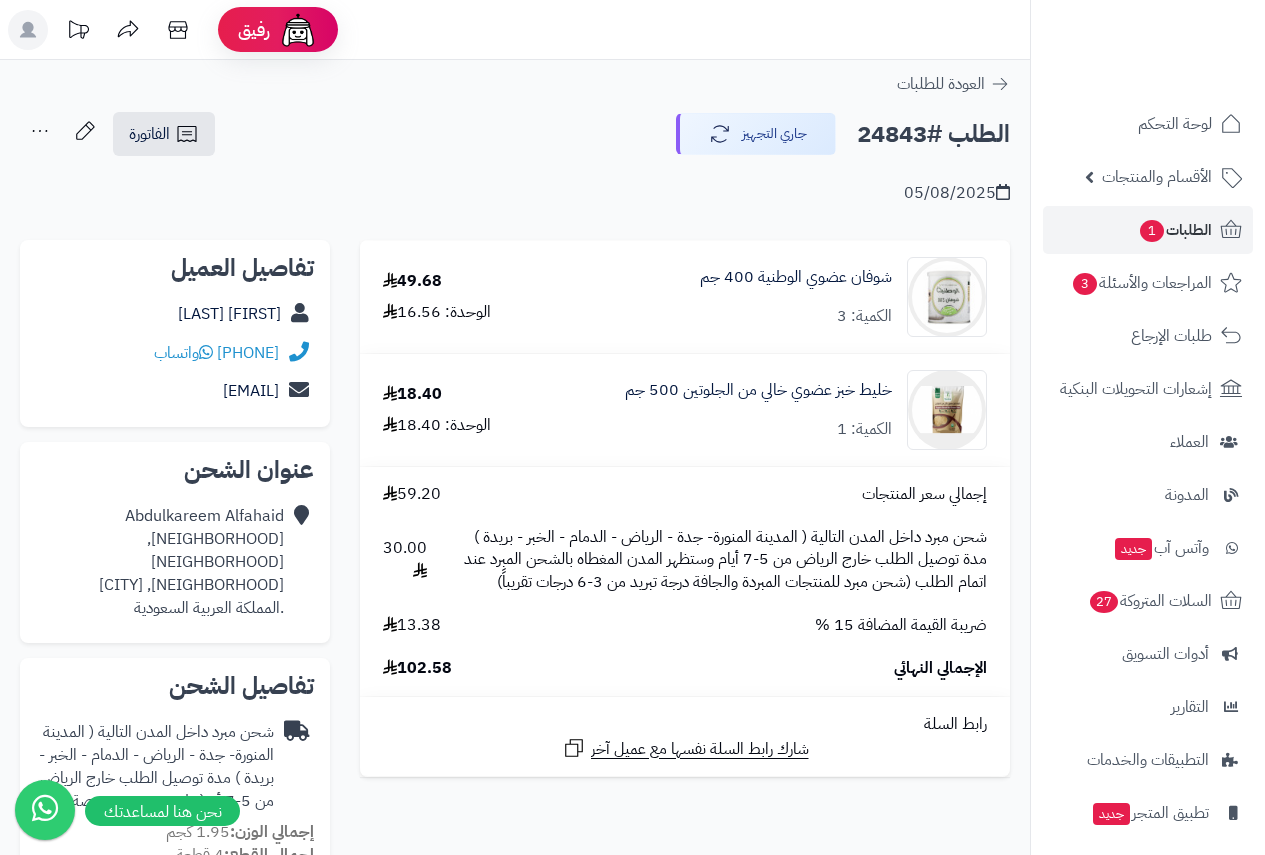 scroll, scrollTop: 0, scrollLeft: 0, axis: both 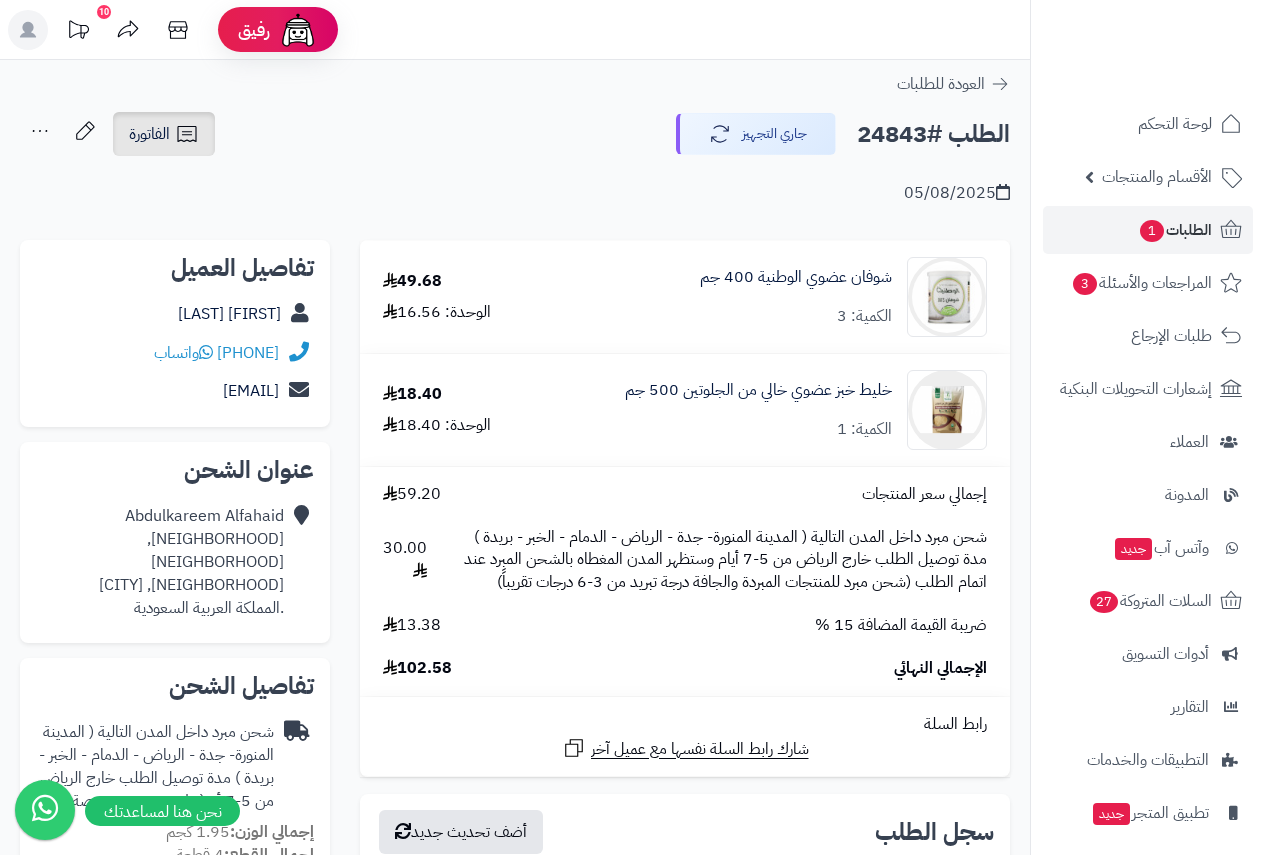 click on "الفاتورة" at bounding box center [164, 134] 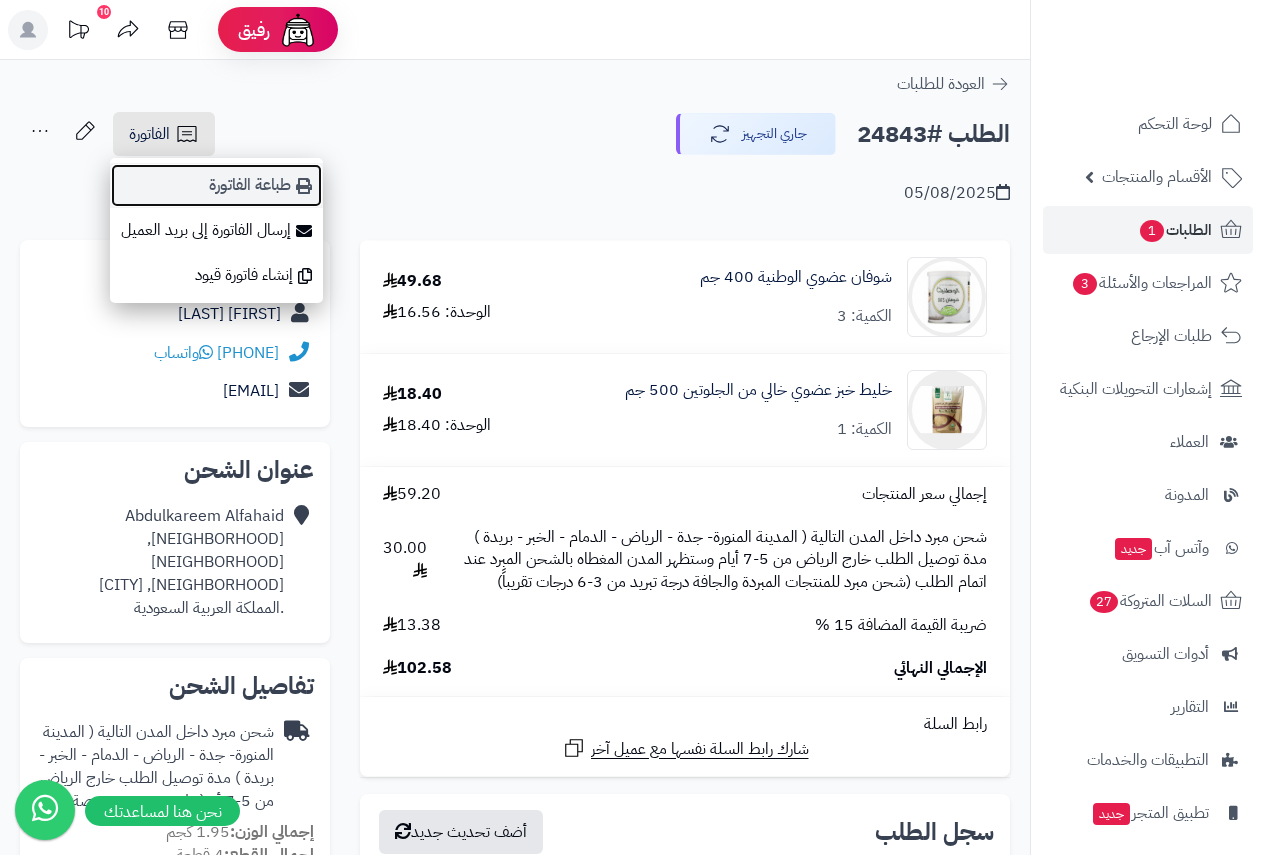 click on "طباعة الفاتورة" at bounding box center [216, 185] 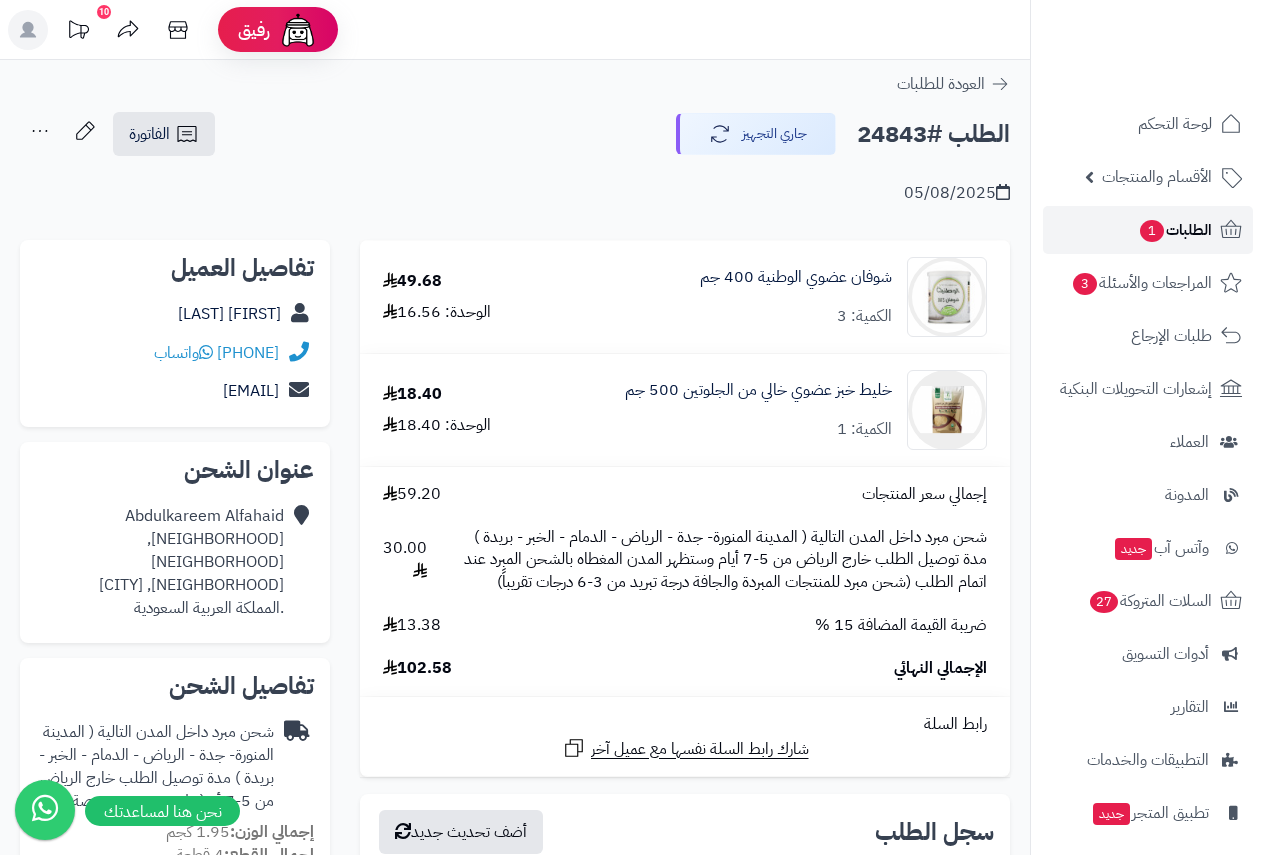 click on "الطلبات  1" at bounding box center (1175, 230) 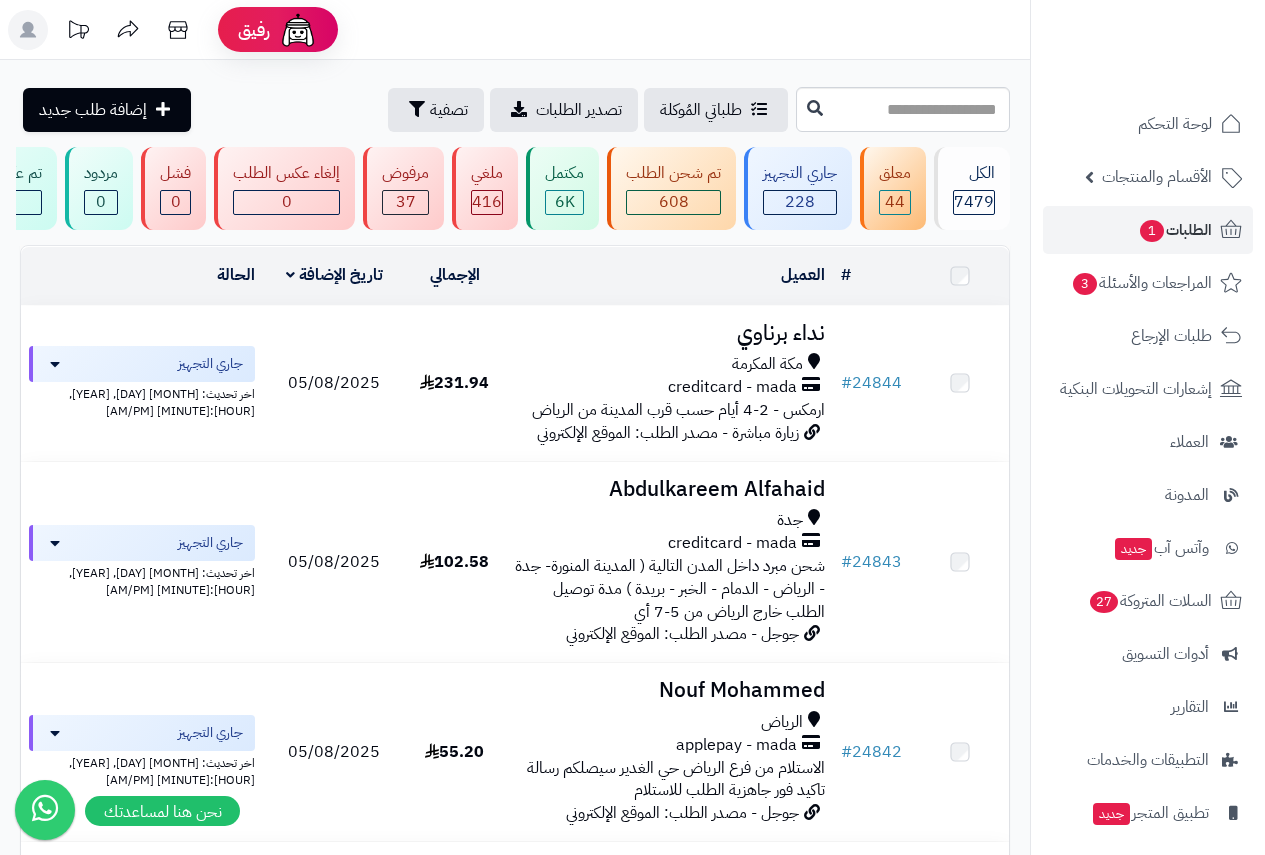 scroll, scrollTop: 0, scrollLeft: 0, axis: both 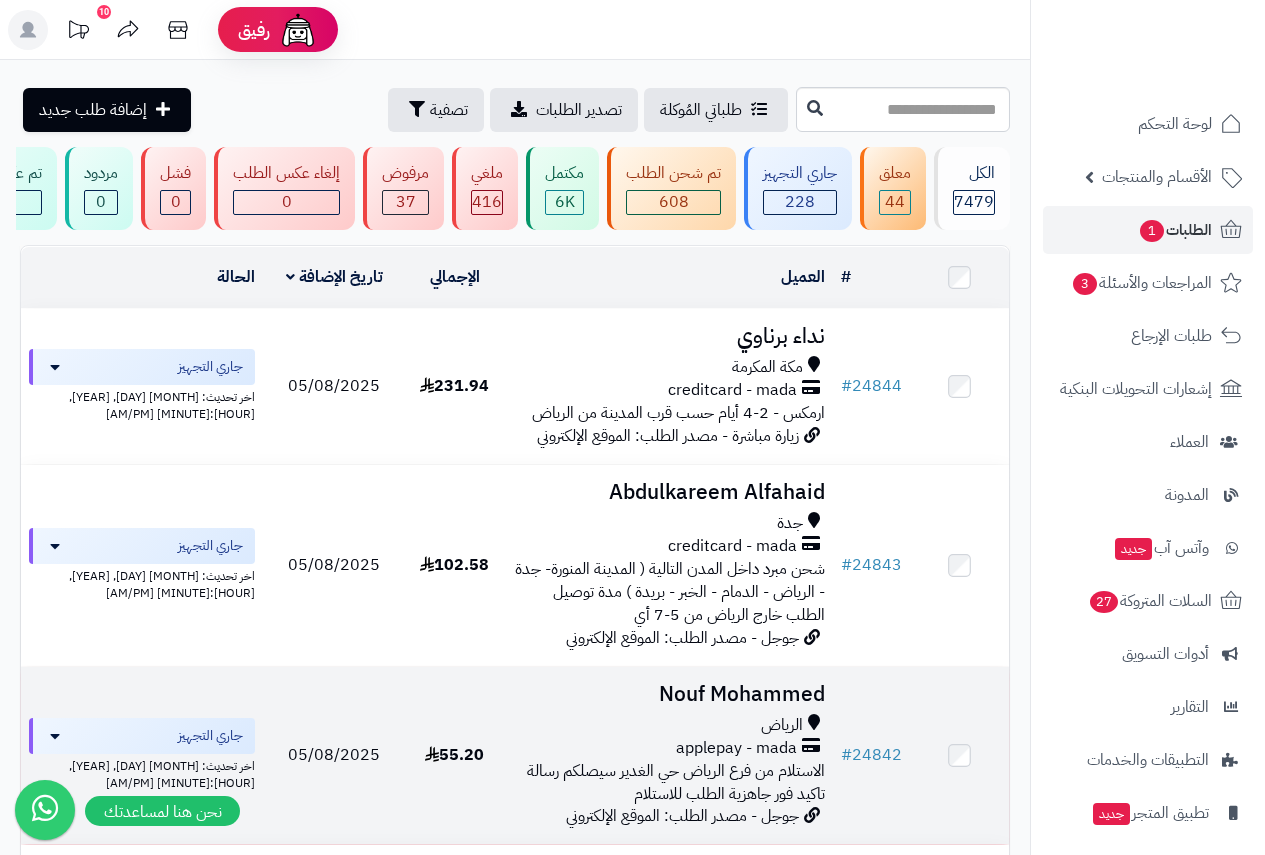 click on "Nouf Mohammed" at bounding box center [668, 694] 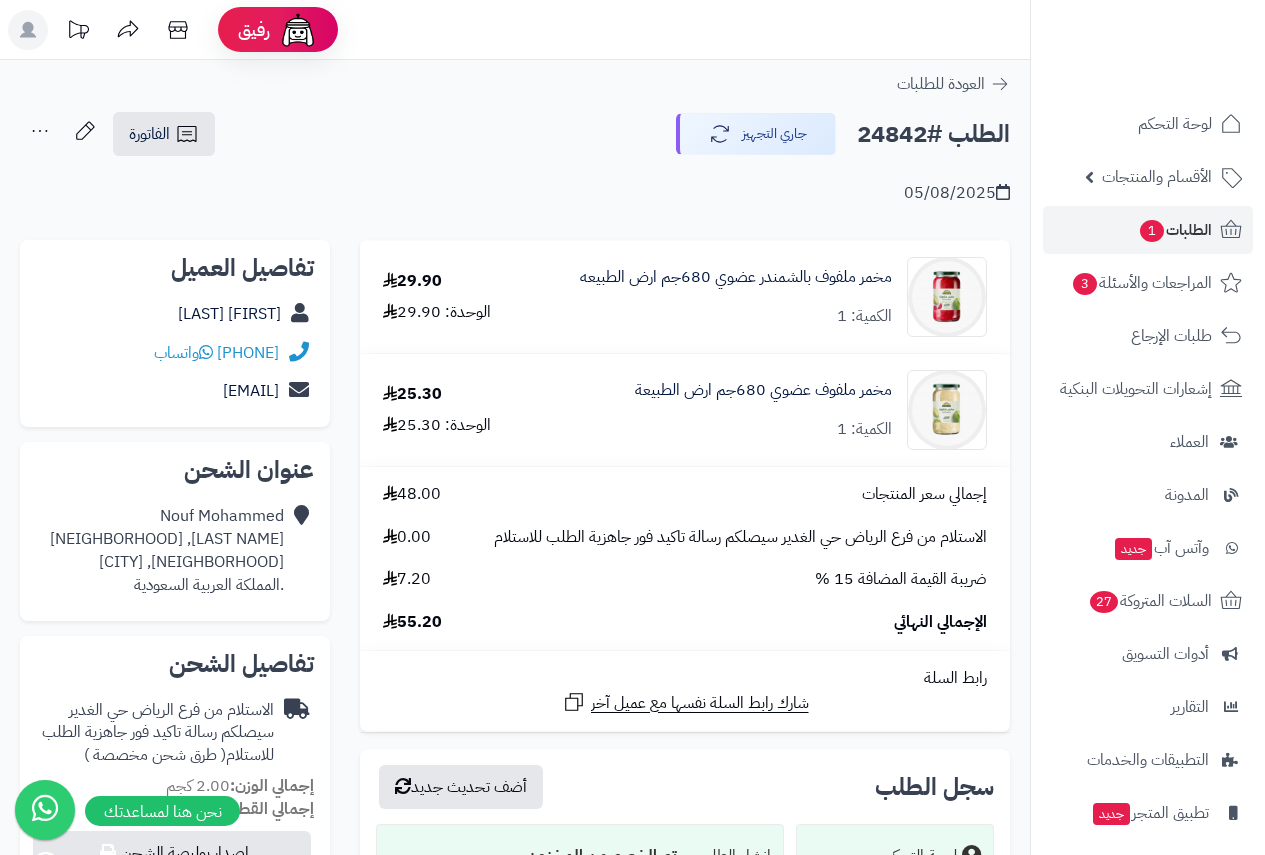 scroll, scrollTop: 0, scrollLeft: 0, axis: both 